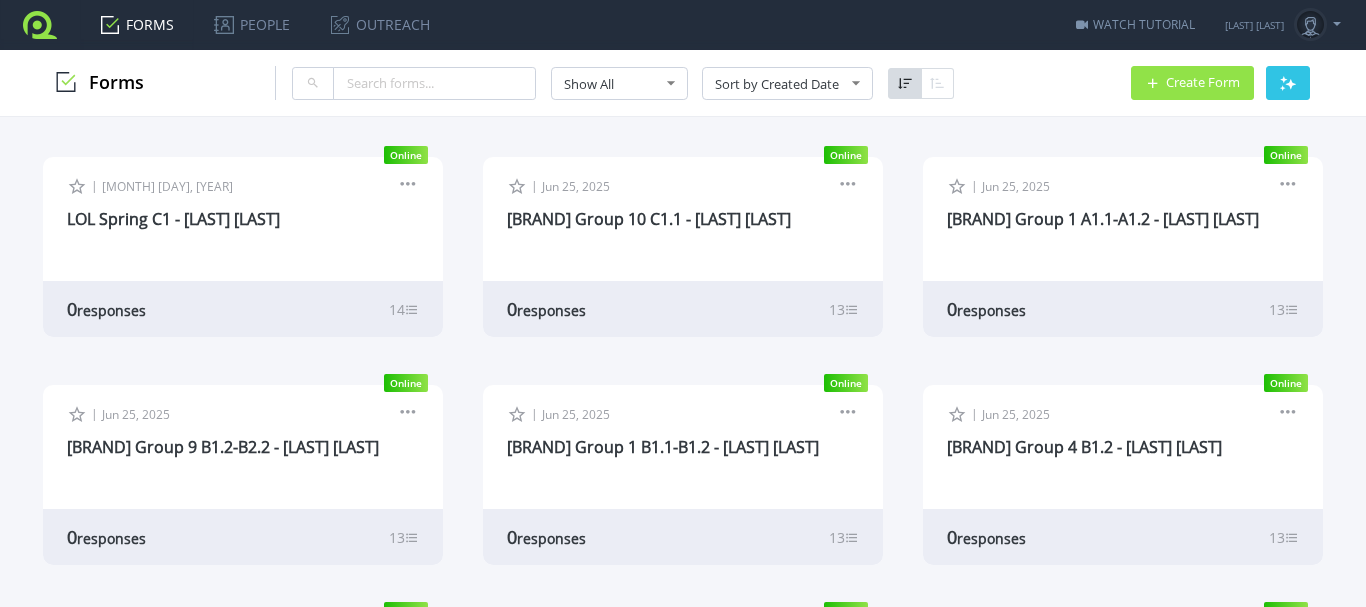 scroll, scrollTop: 0, scrollLeft: 0, axis: both 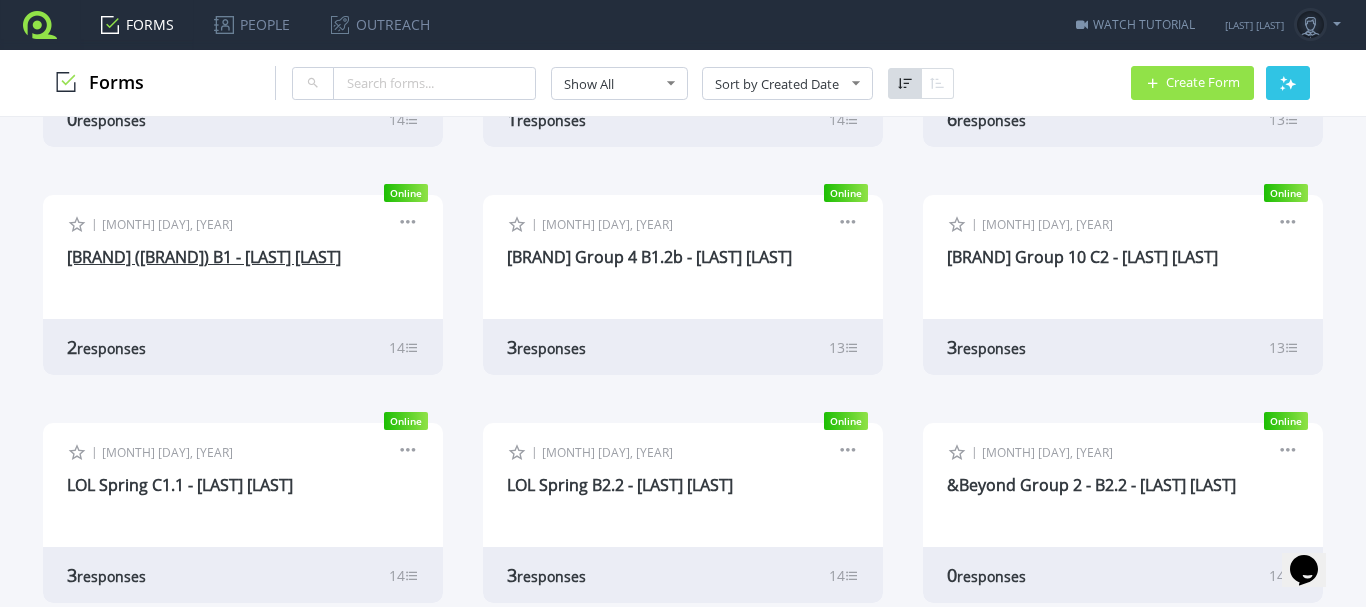 click on "[BRAND] ([BRAND]) B1 - [LAST] [LAST]" at bounding box center [204, 257] 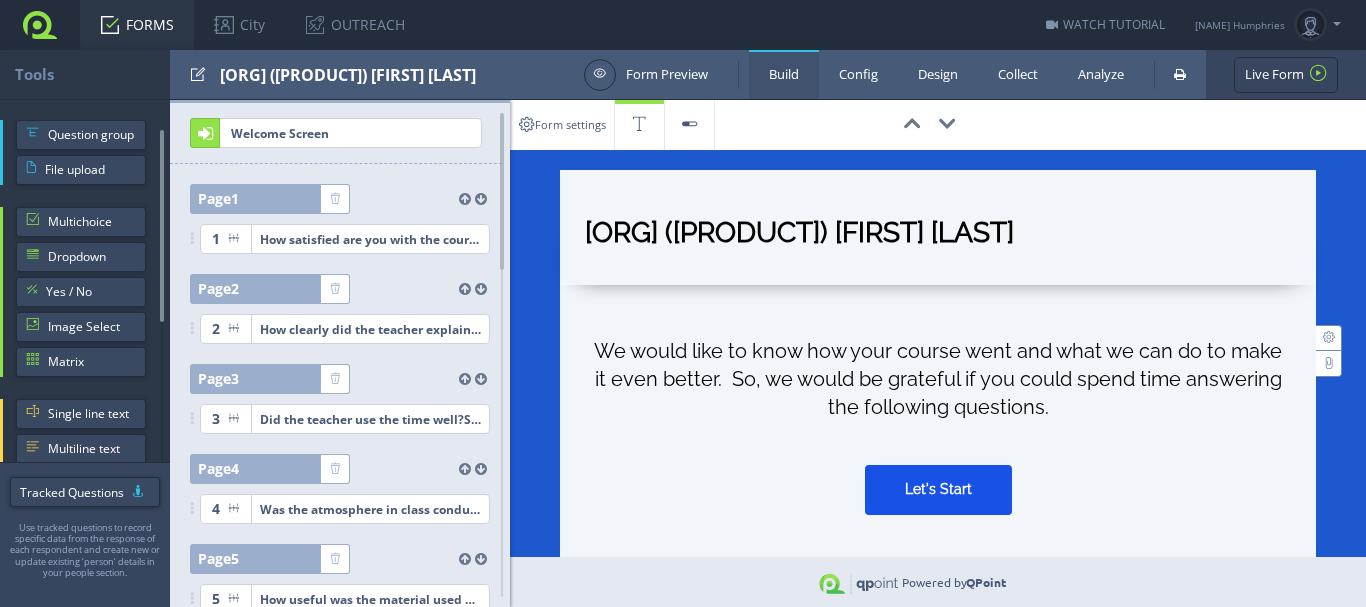 scroll, scrollTop: 0, scrollLeft: 0, axis: both 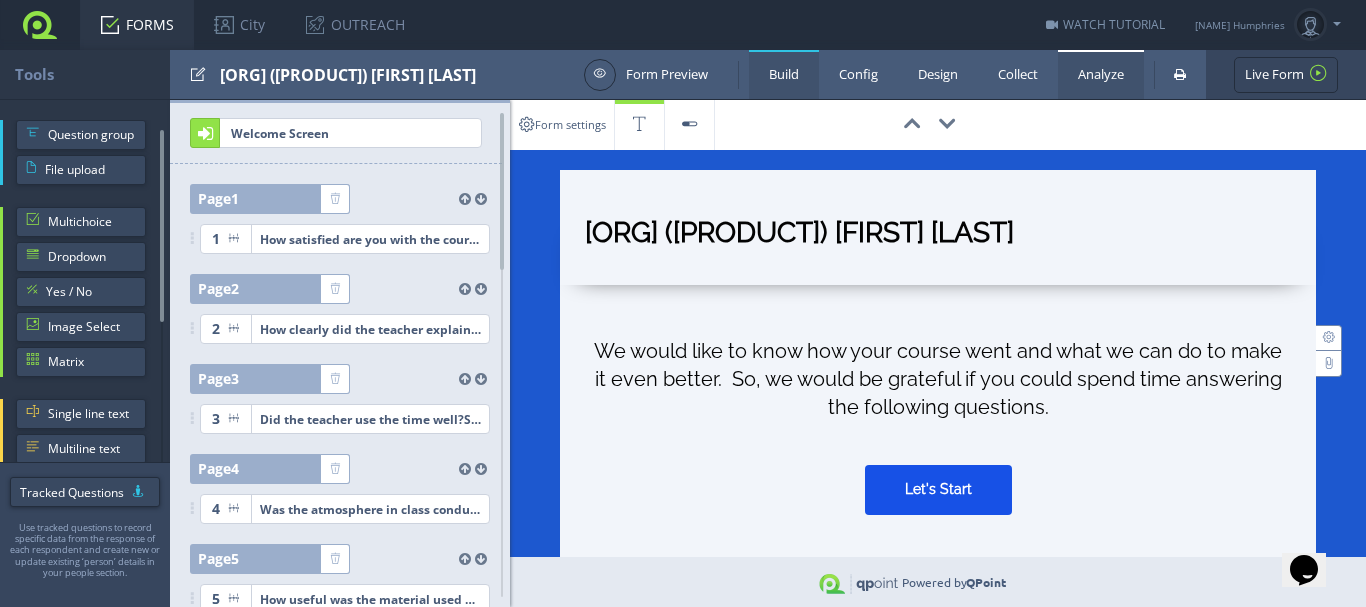 click on "Analyze" at bounding box center [1101, 74] 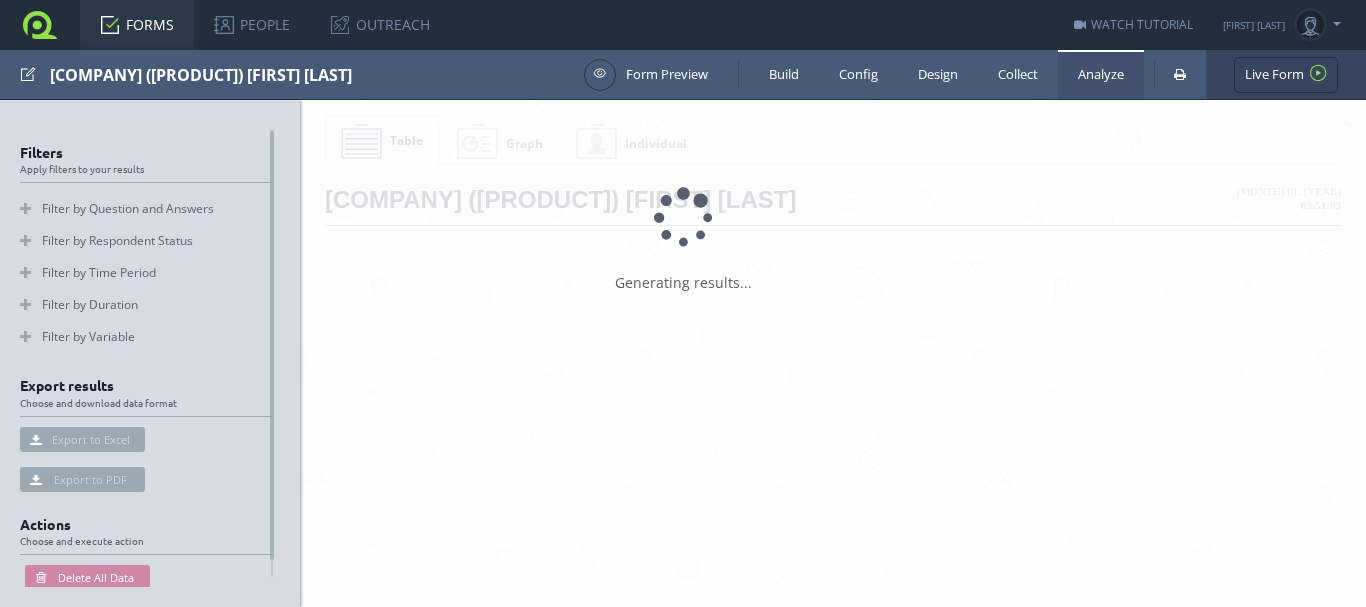 scroll, scrollTop: 0, scrollLeft: 0, axis: both 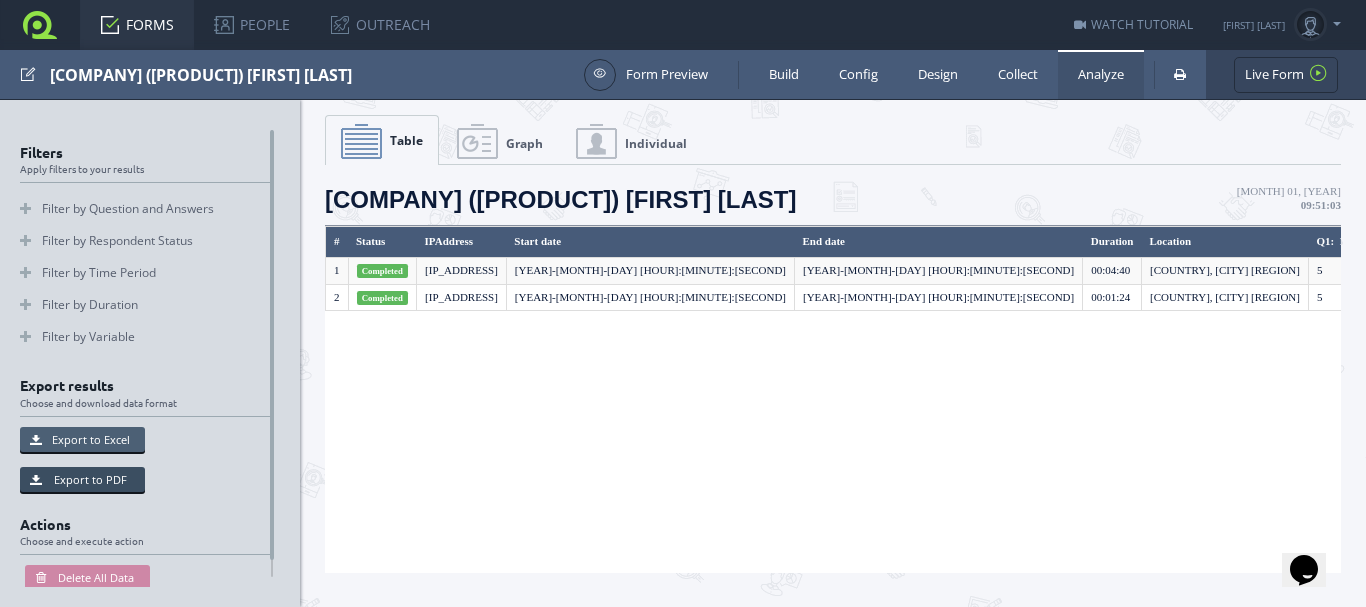 click on "Export to Excel" at bounding box center (82, 439) 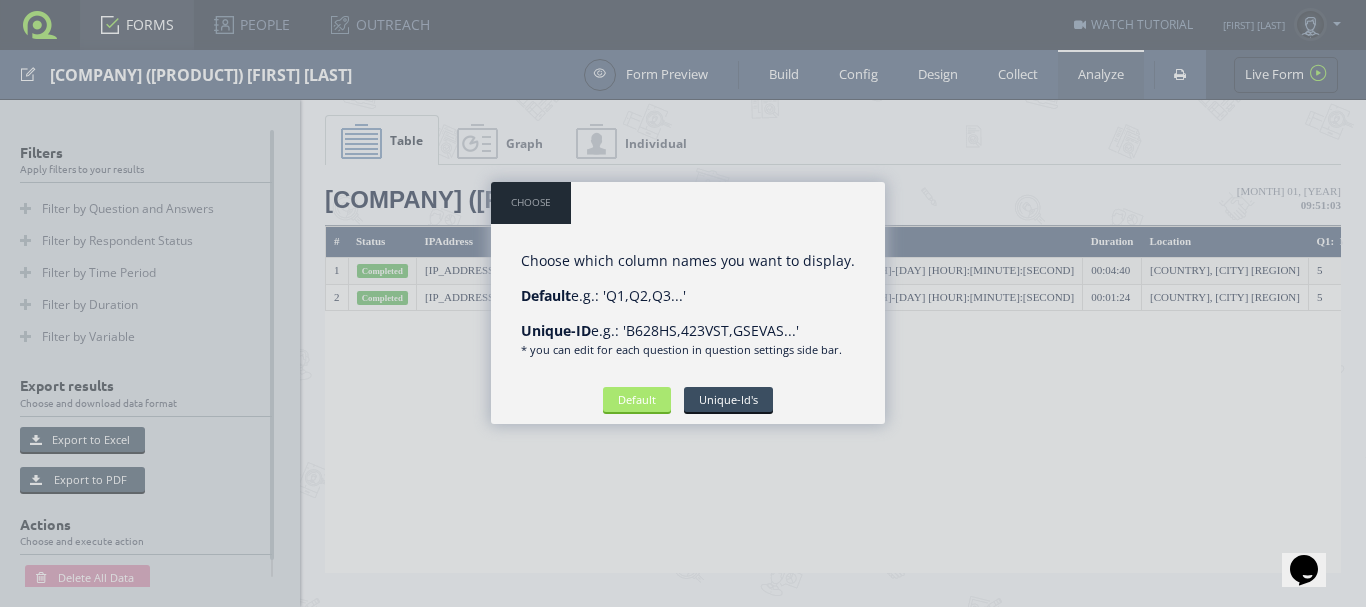 click on "Default" at bounding box center (637, 399) 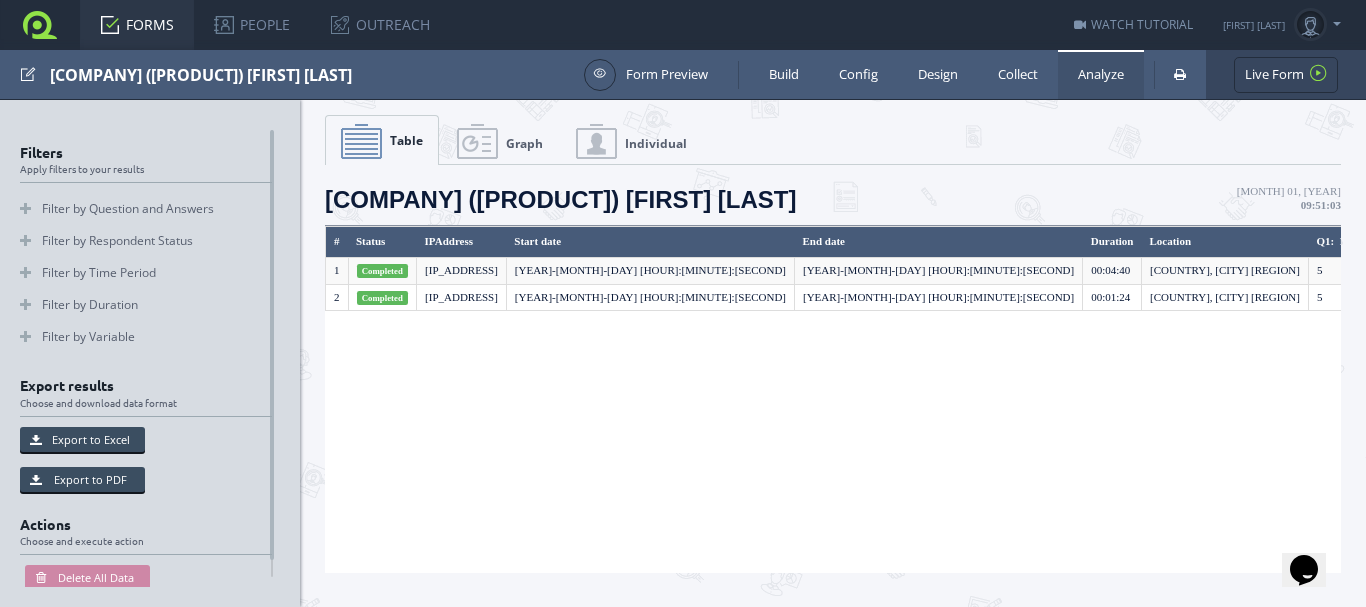 click on "#                                                                                              Status                                                                                              IPAddress                                                                                              Start date                                                                                              End date                                                                                              Duration                                                                                              Location                                                                                              Q1:  How satisfied are you with the course? Select a number between 1 (not satisfied at all)  and 5 (extremely satisfied)" at bounding box center [833, 399] 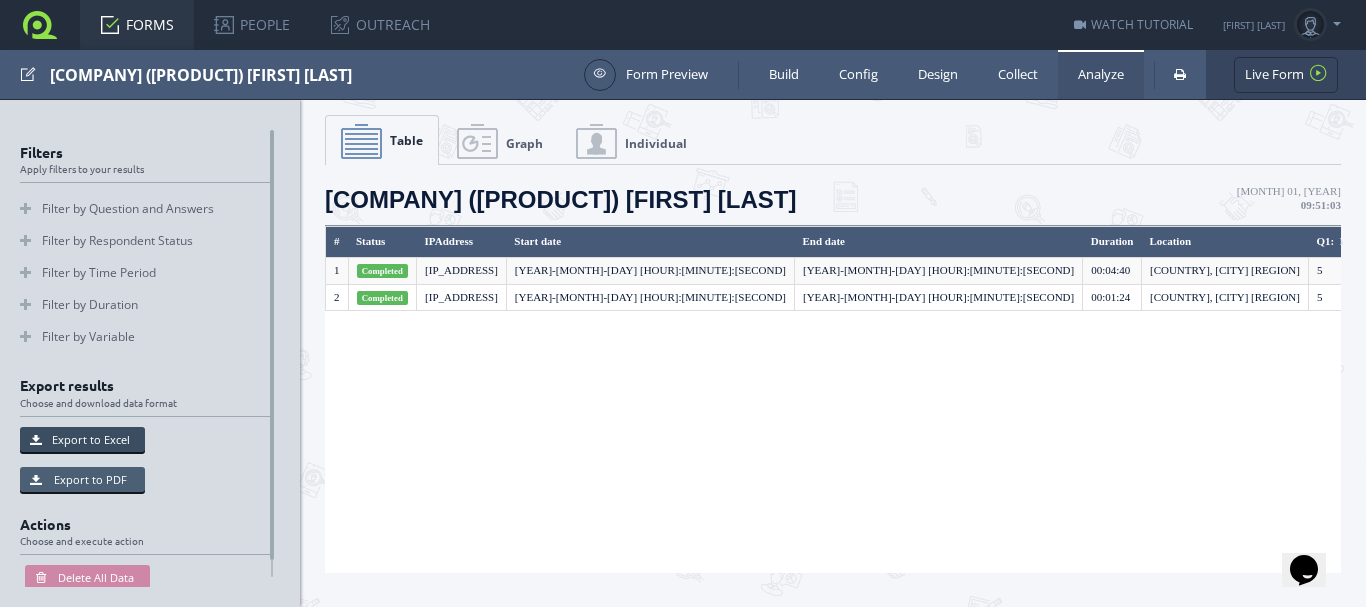 click on "Export to PDF" at bounding box center [82, 479] 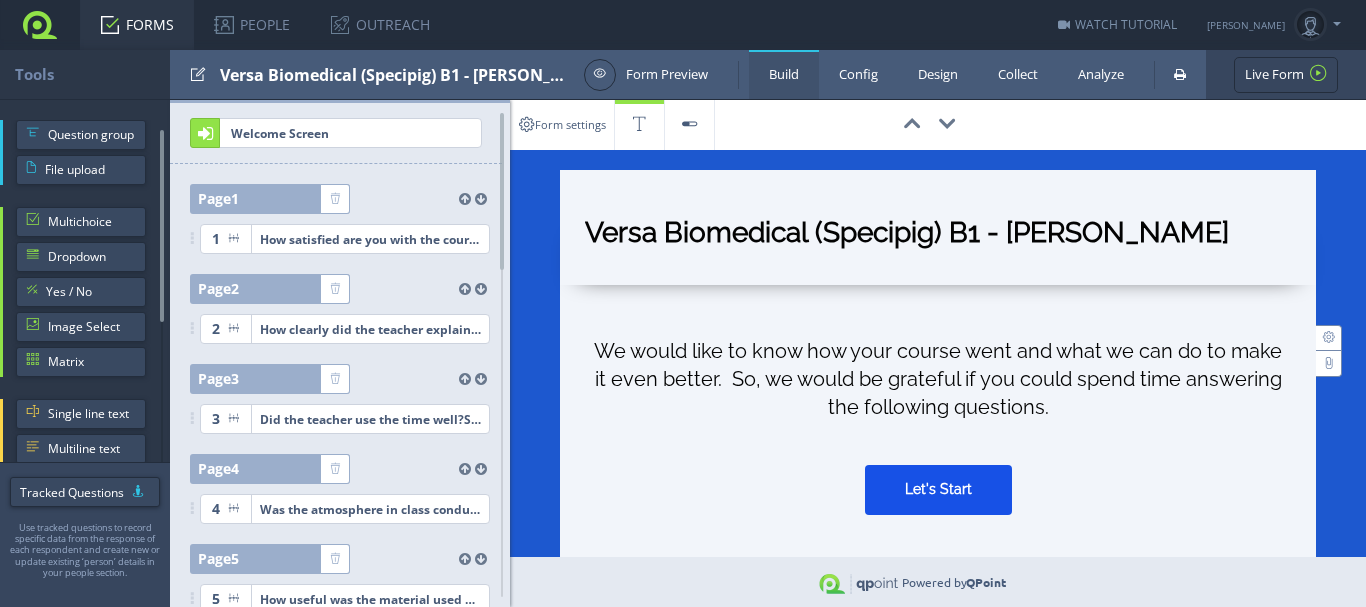 scroll, scrollTop: 0, scrollLeft: 0, axis: both 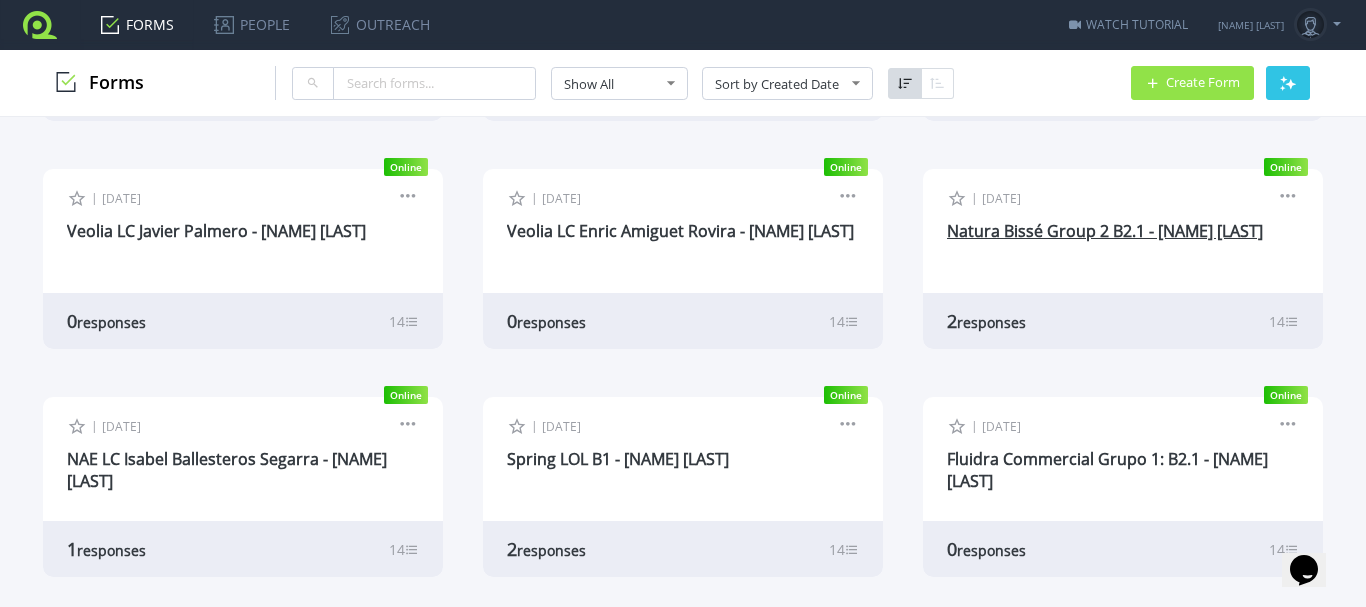click on "[BRAND] [BRAND] [NUMBER] [NUMBER] - [PERSON_NAME]" at bounding box center [1105, 231] 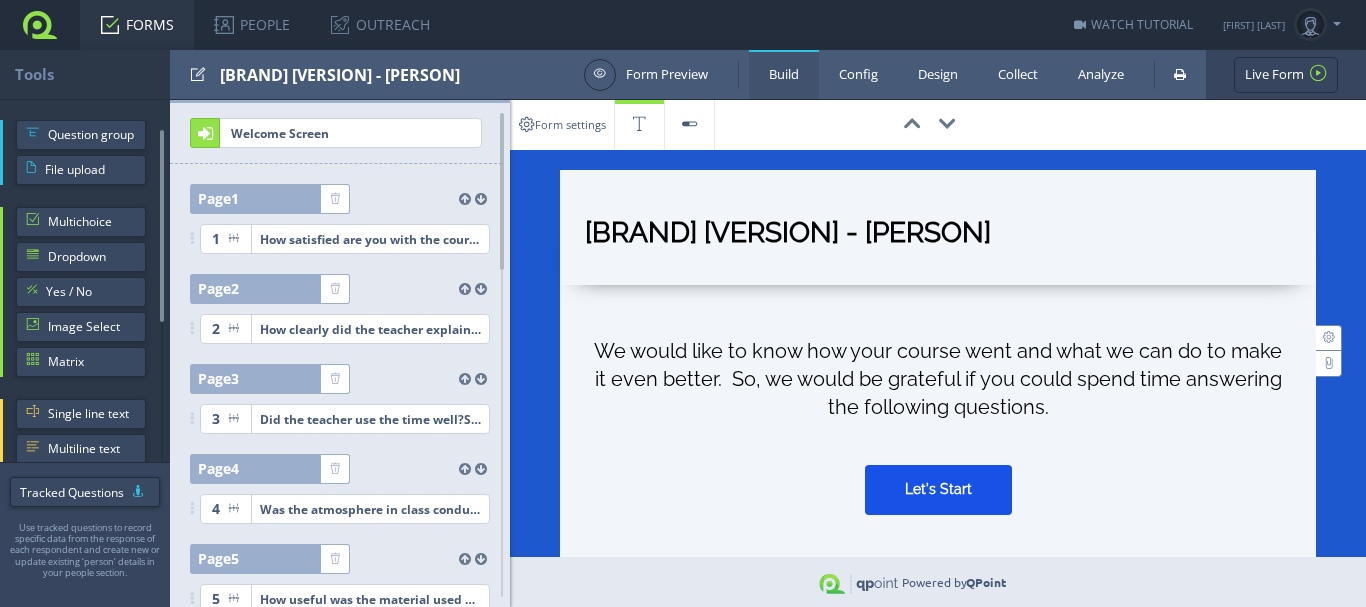 scroll, scrollTop: 0, scrollLeft: 0, axis: both 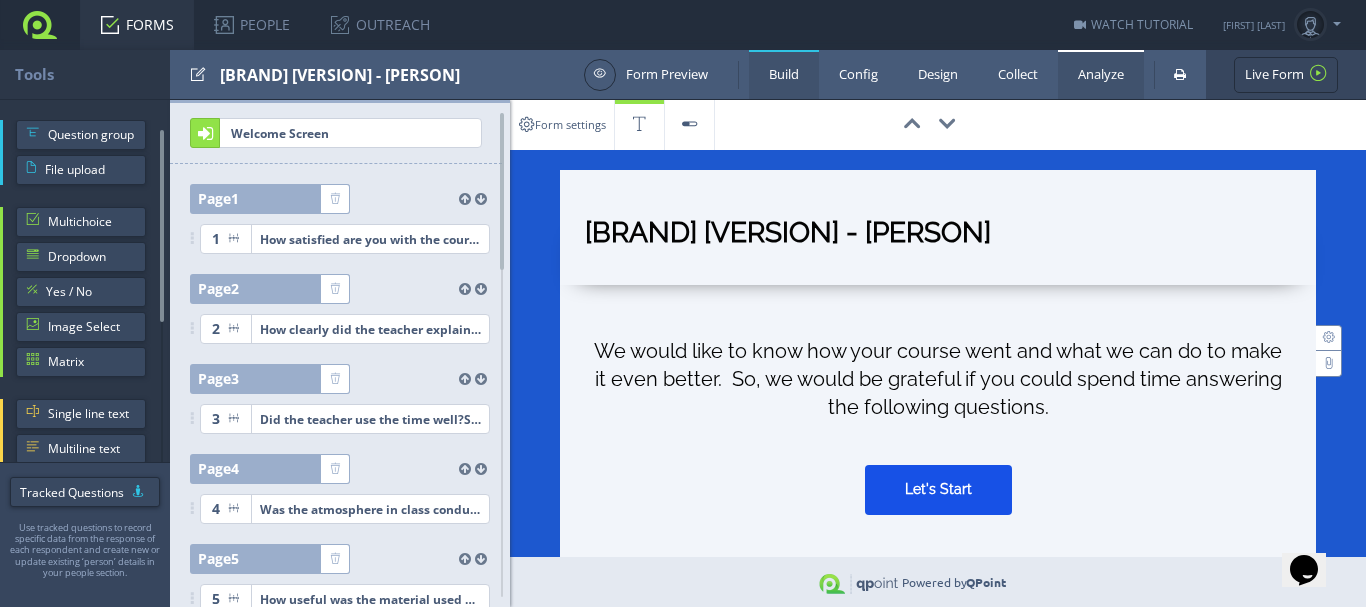 click on "Analyze" at bounding box center (1101, 74) 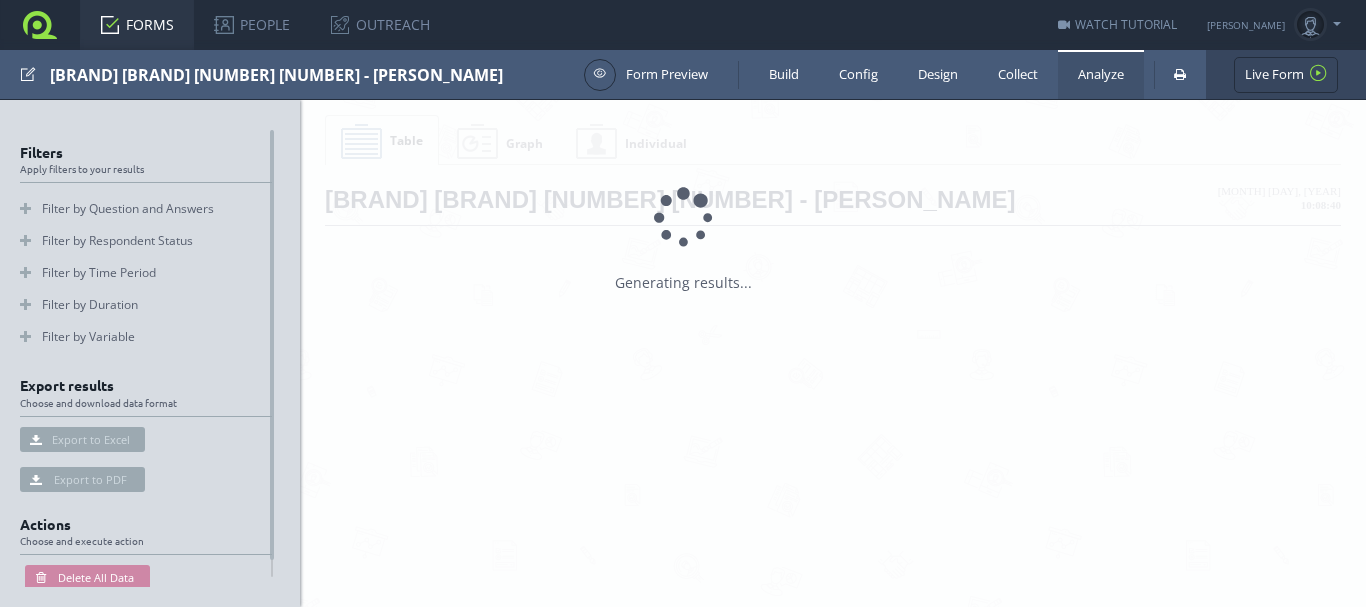 scroll, scrollTop: 0, scrollLeft: 0, axis: both 